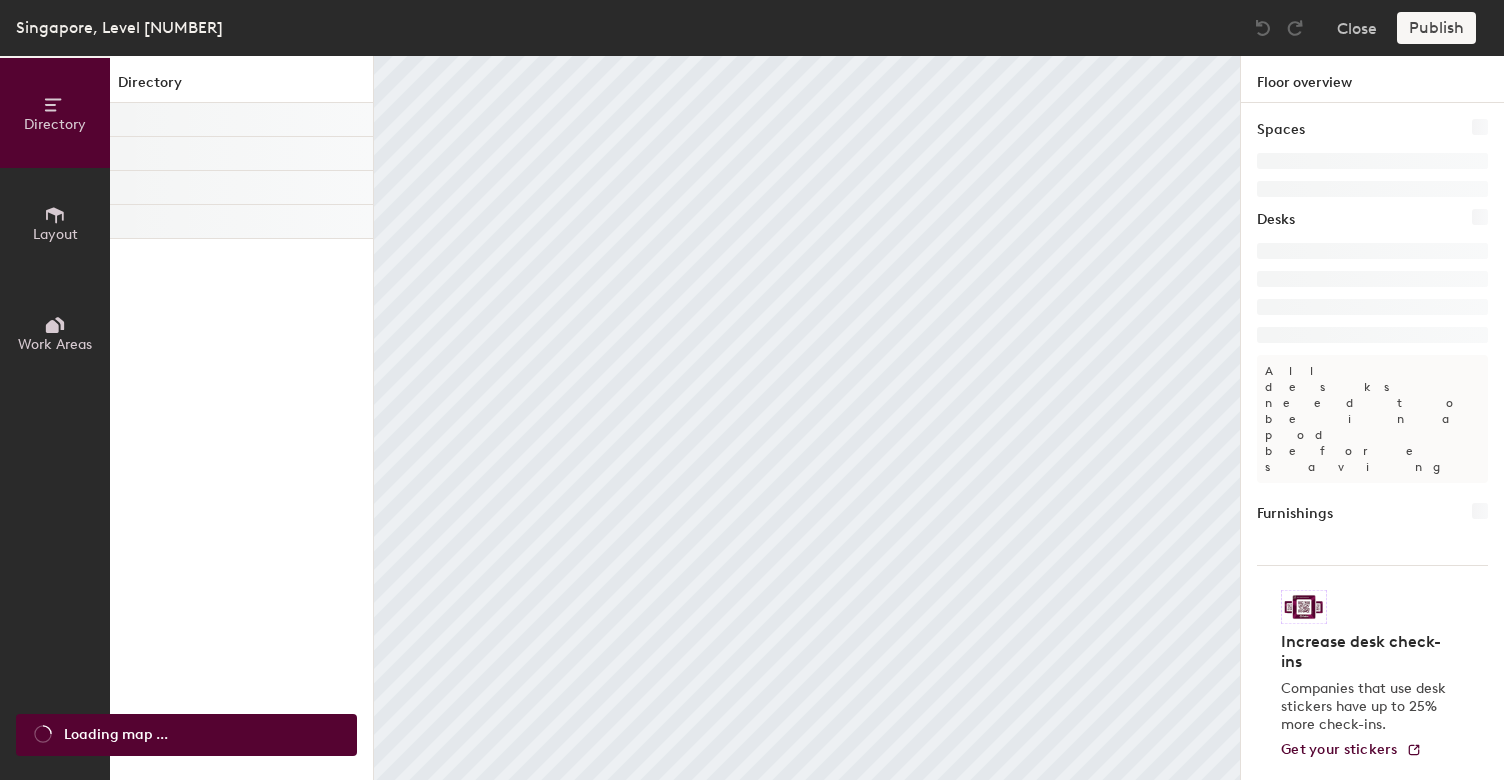 scroll, scrollTop: 0, scrollLeft: 0, axis: both 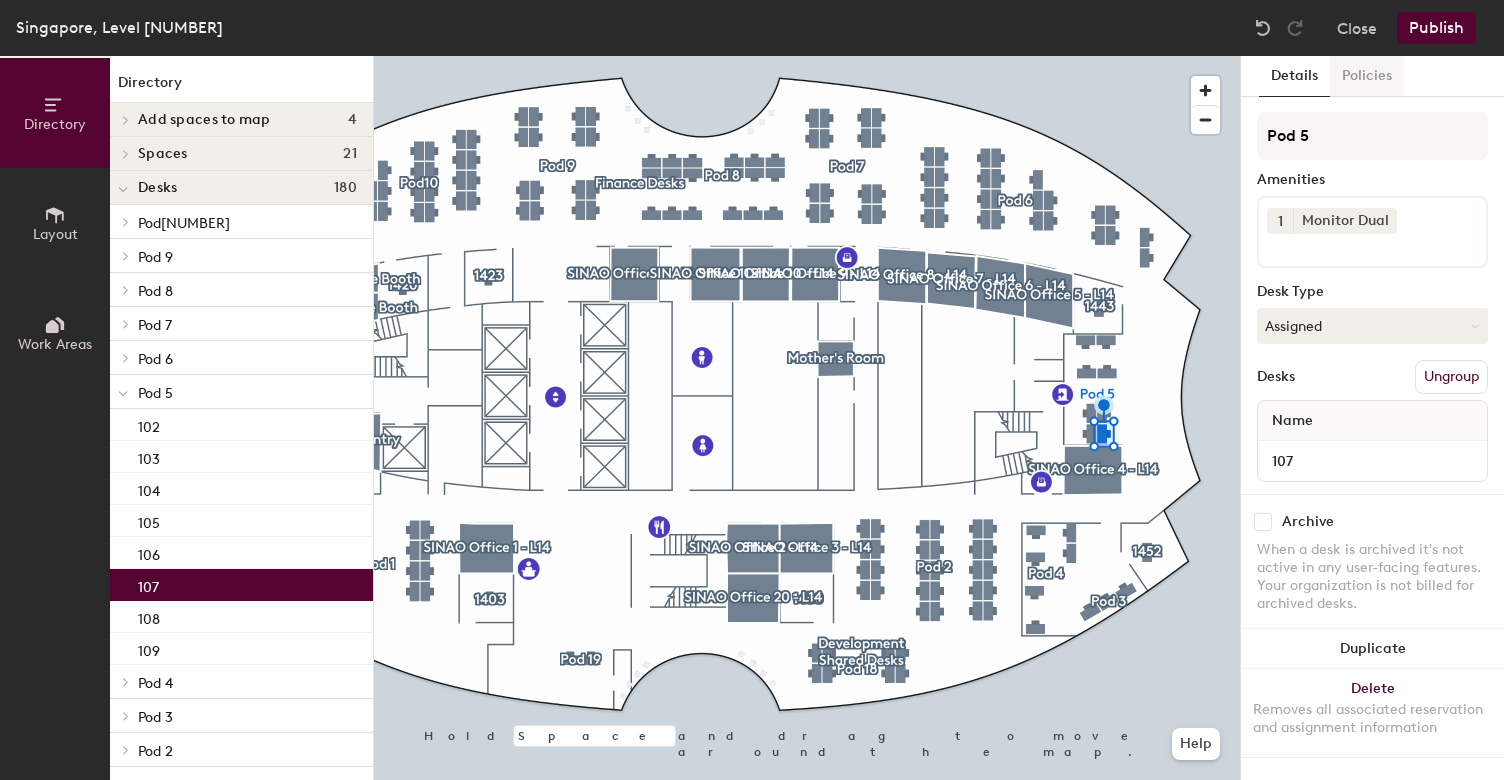 click on "Policies" at bounding box center [1367, 76] 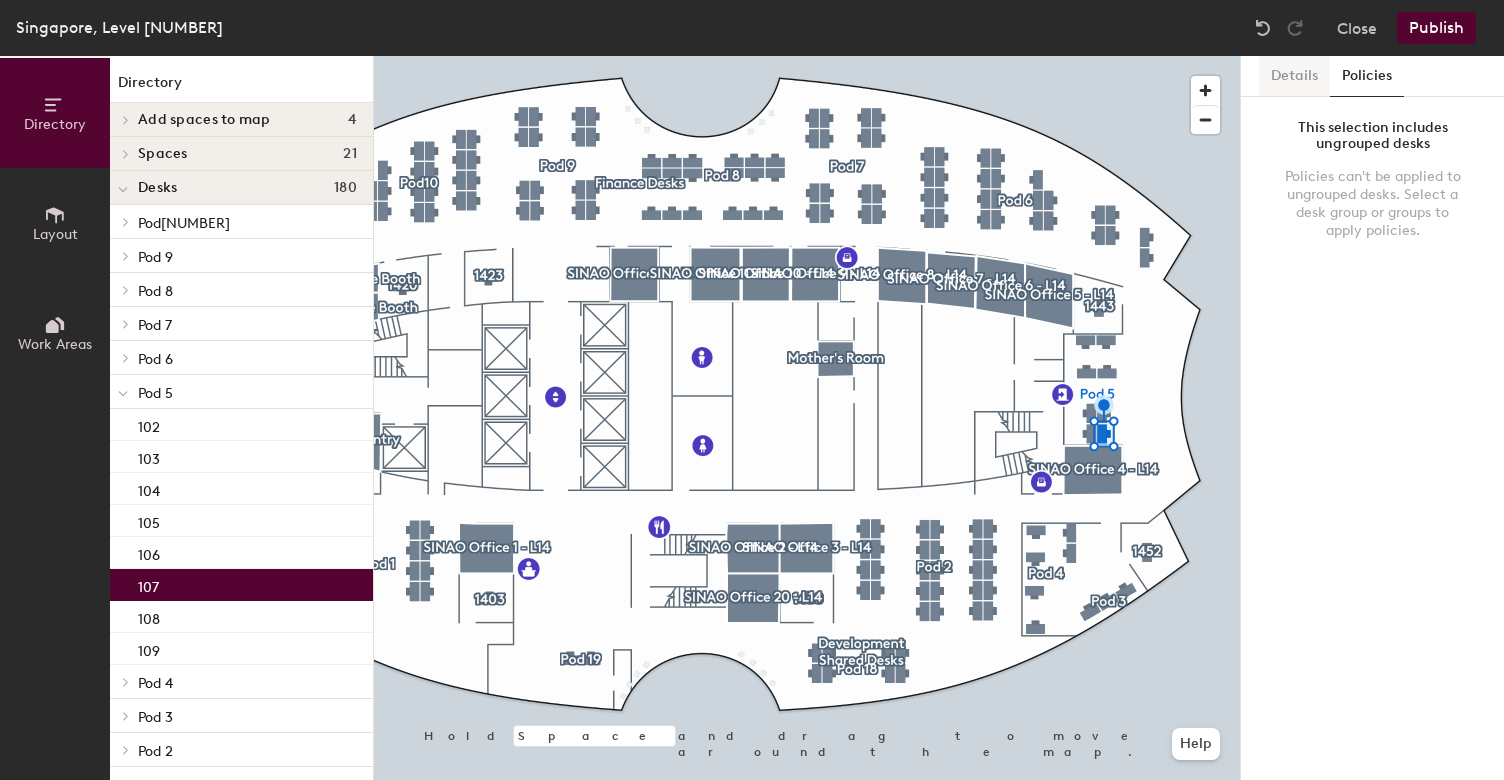 click on "Details" at bounding box center (1294, 76) 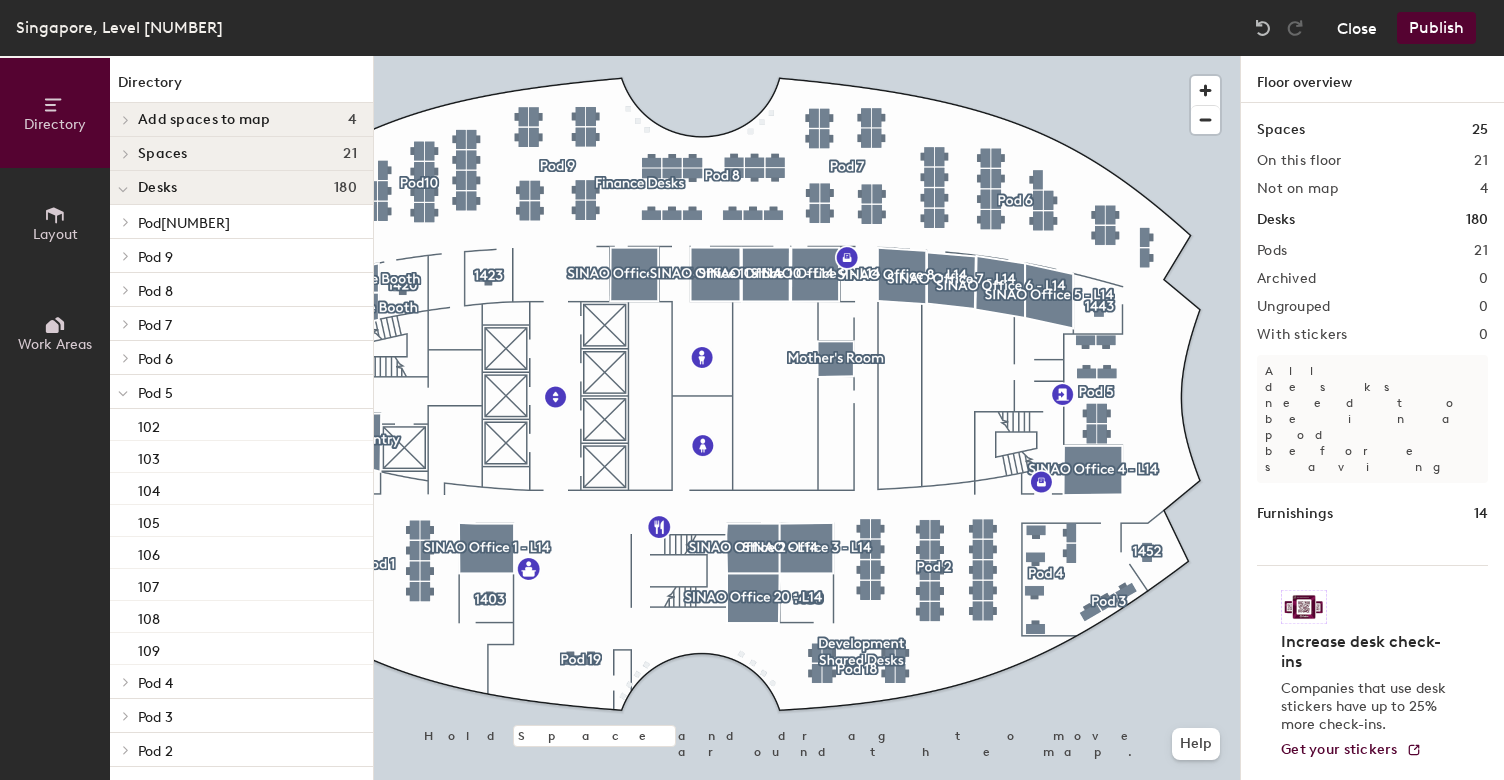 click on "Close" at bounding box center (1357, 28) 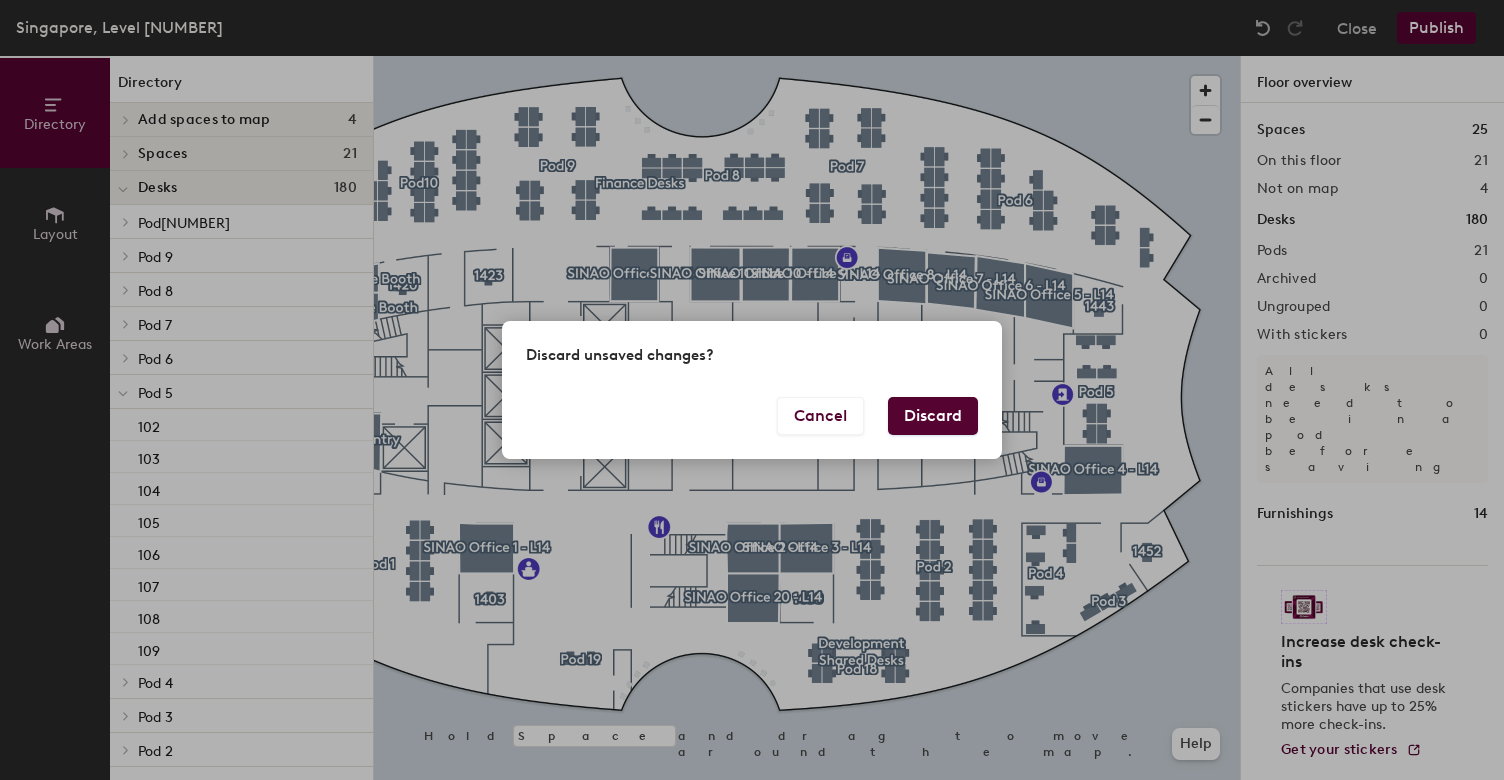 click on "Discard" at bounding box center (933, 416) 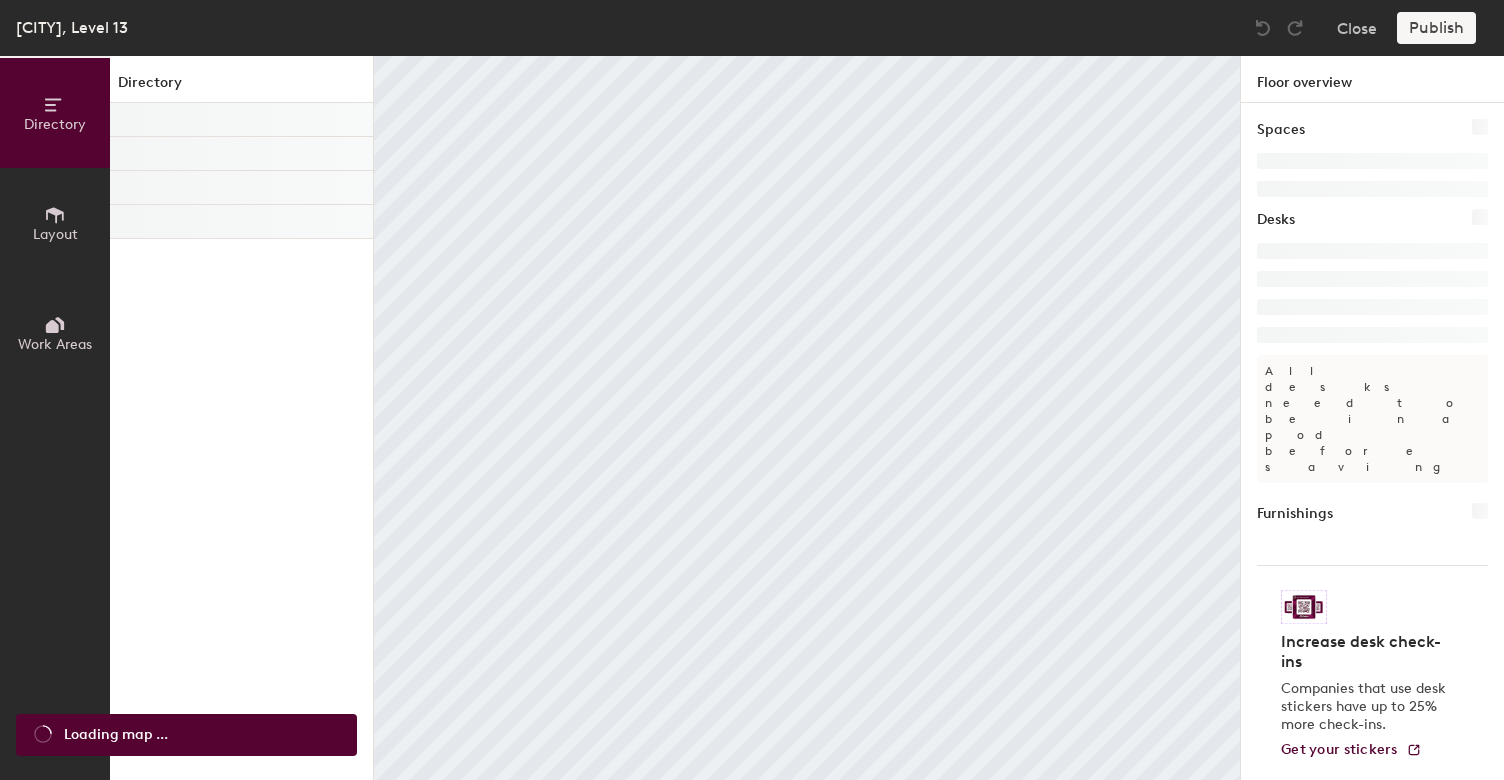 scroll, scrollTop: 0, scrollLeft: 0, axis: both 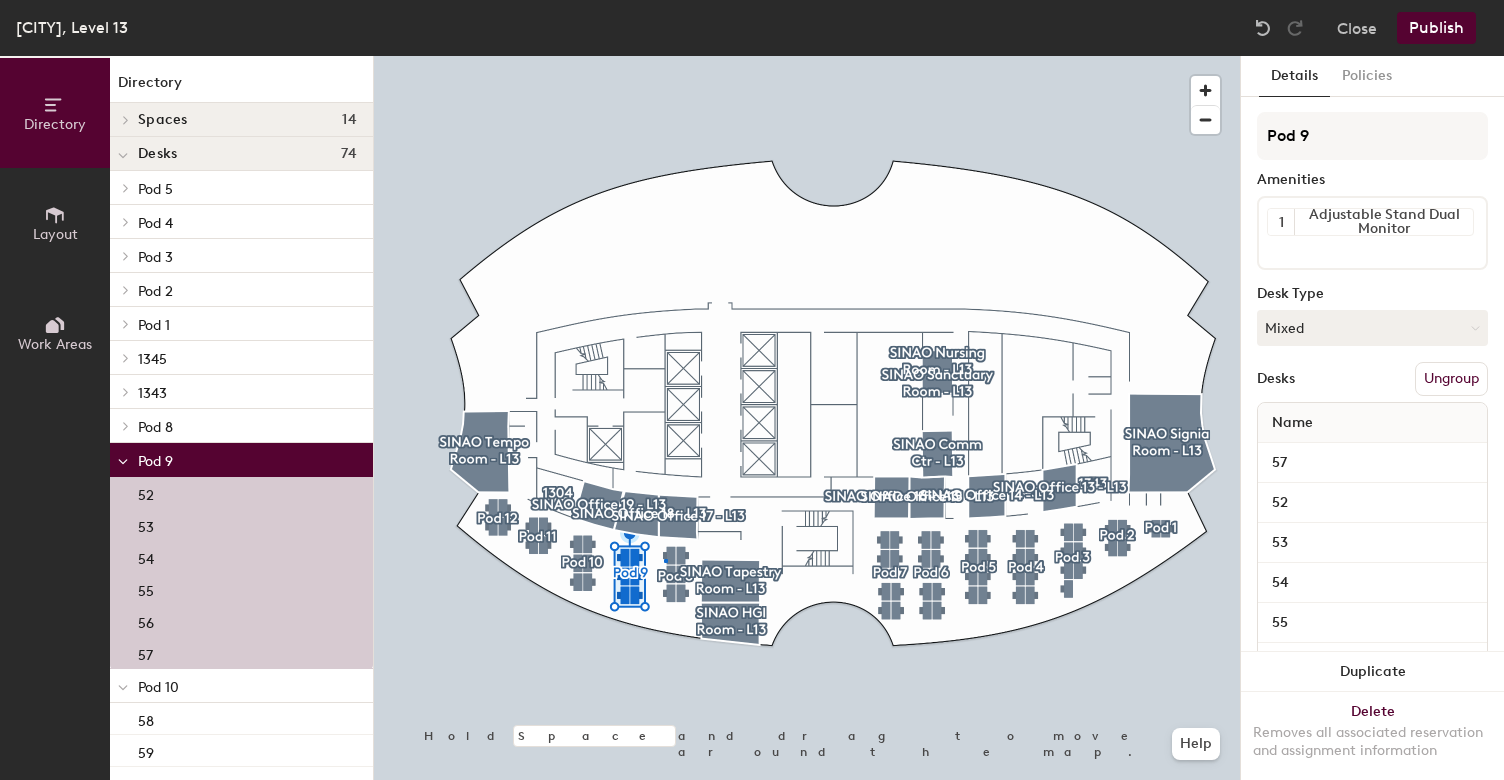 click at bounding box center [807, 56] 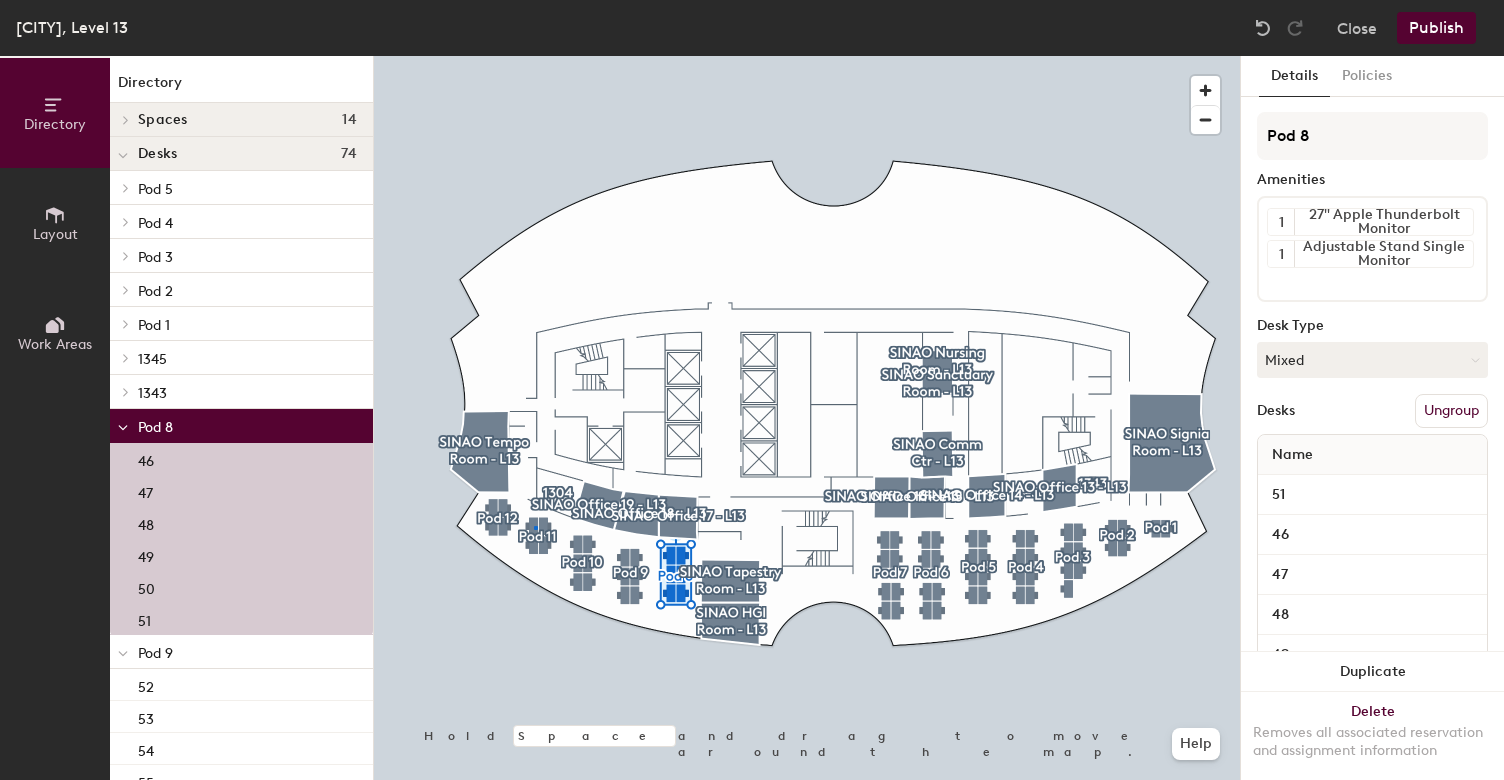 click at bounding box center [807, 56] 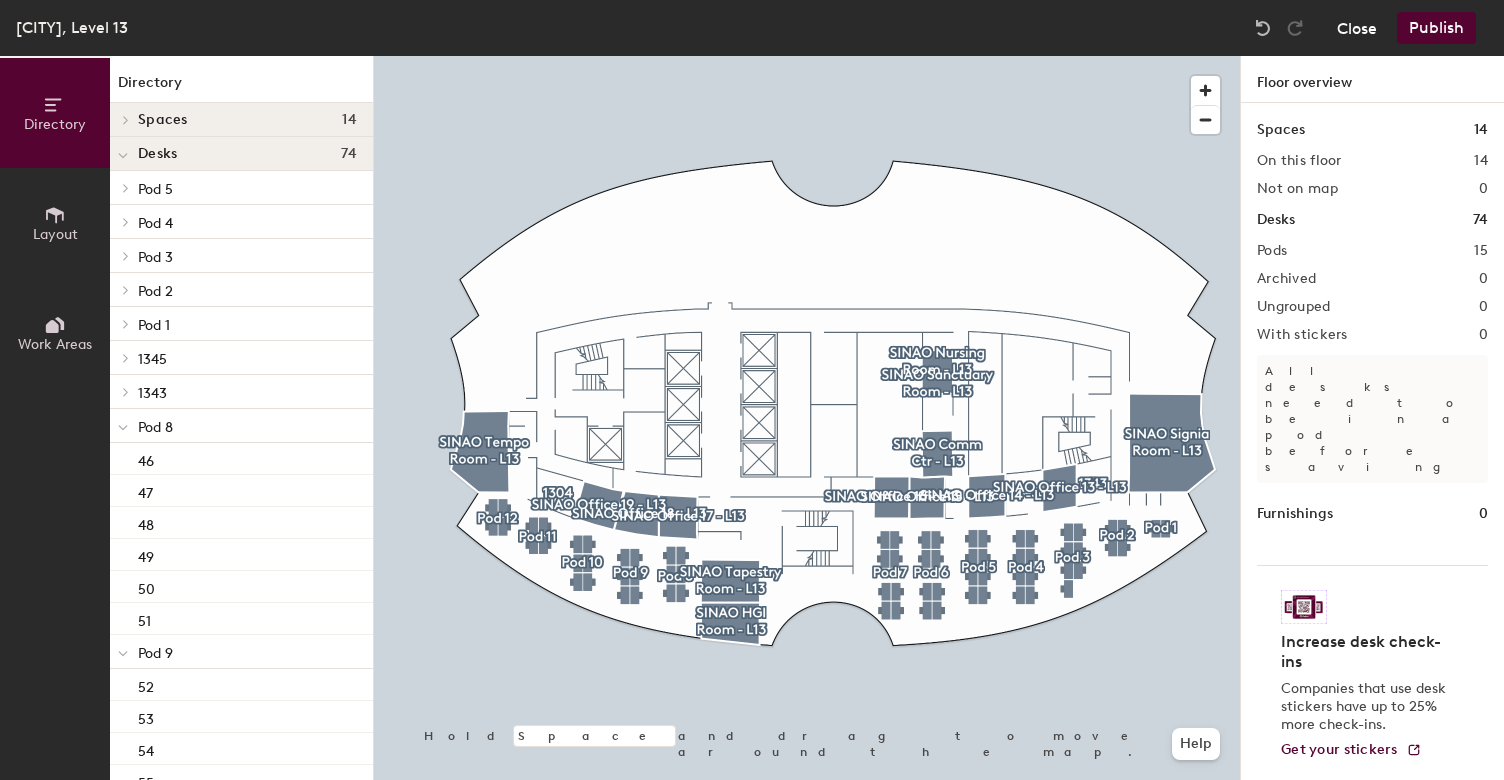 click on "Close" at bounding box center [1357, 28] 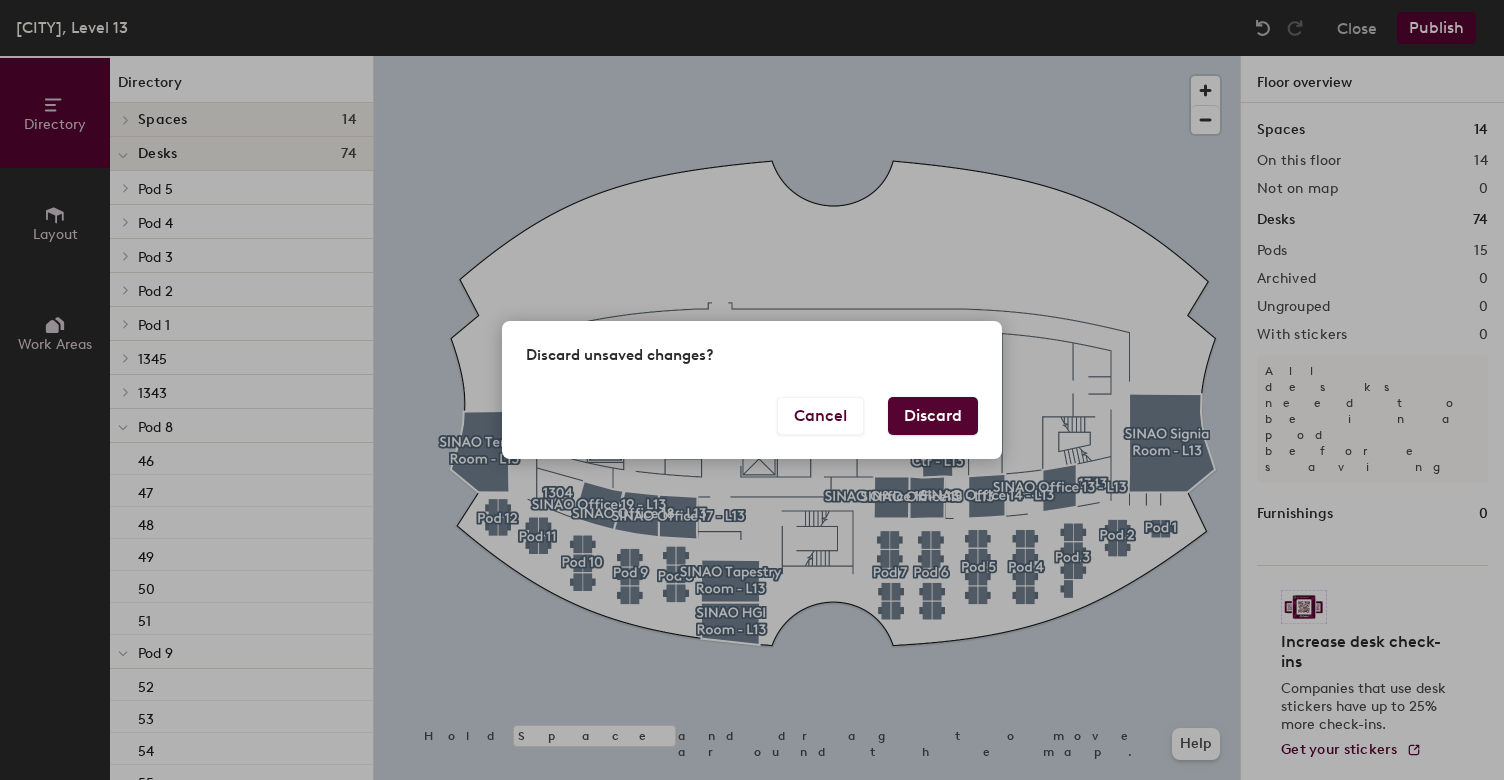 click on "Discard" at bounding box center [933, 416] 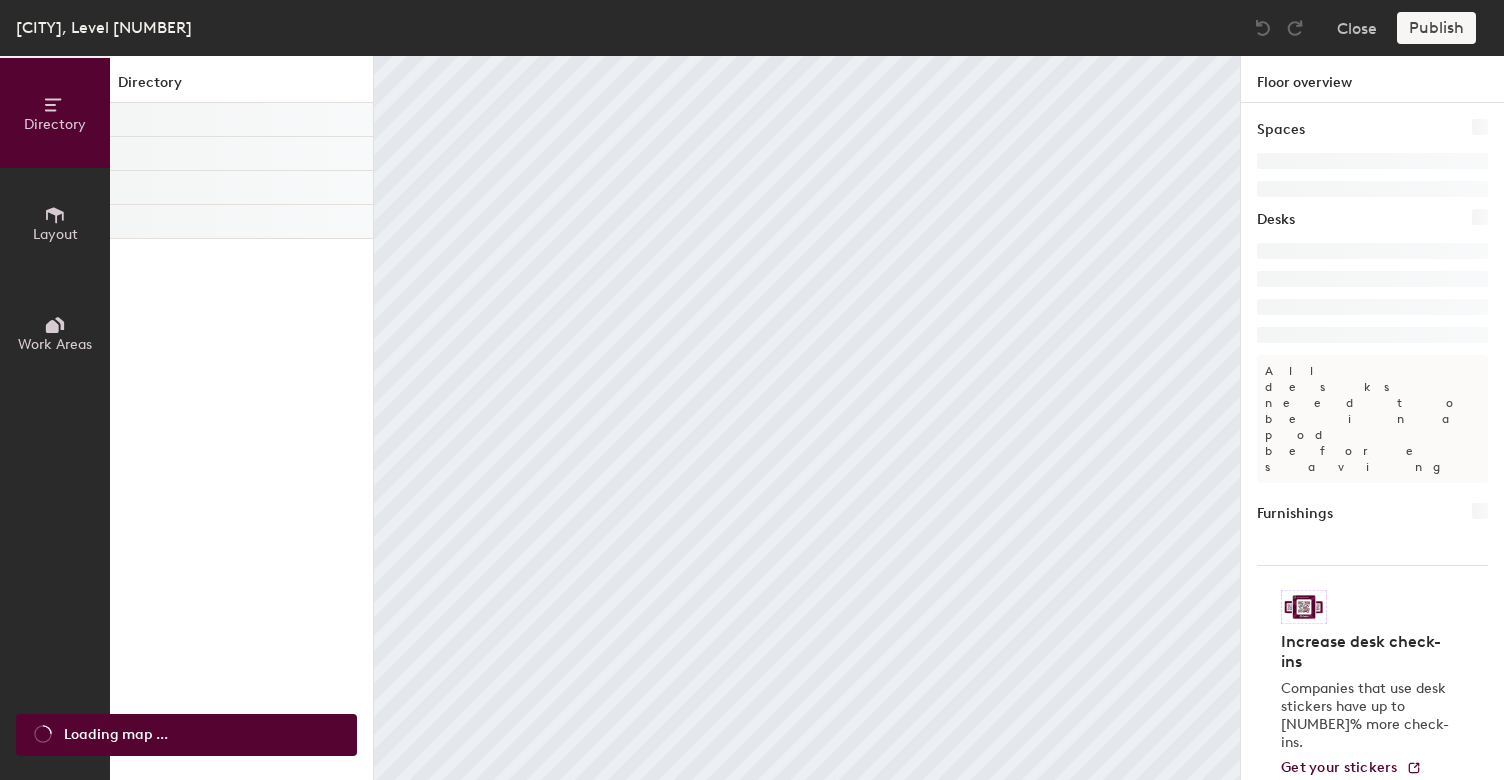 scroll, scrollTop: 0, scrollLeft: 0, axis: both 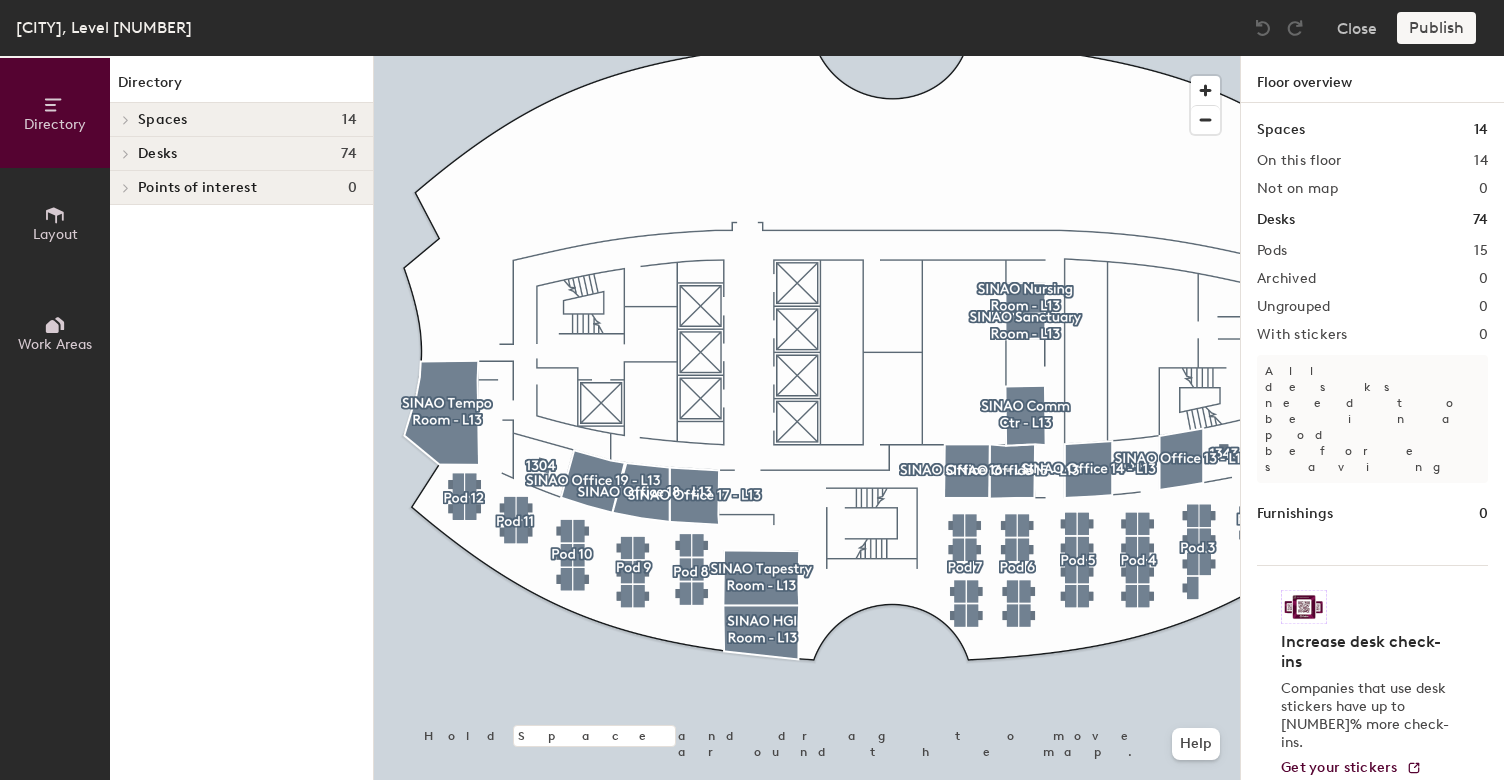 click at bounding box center (807, 56) 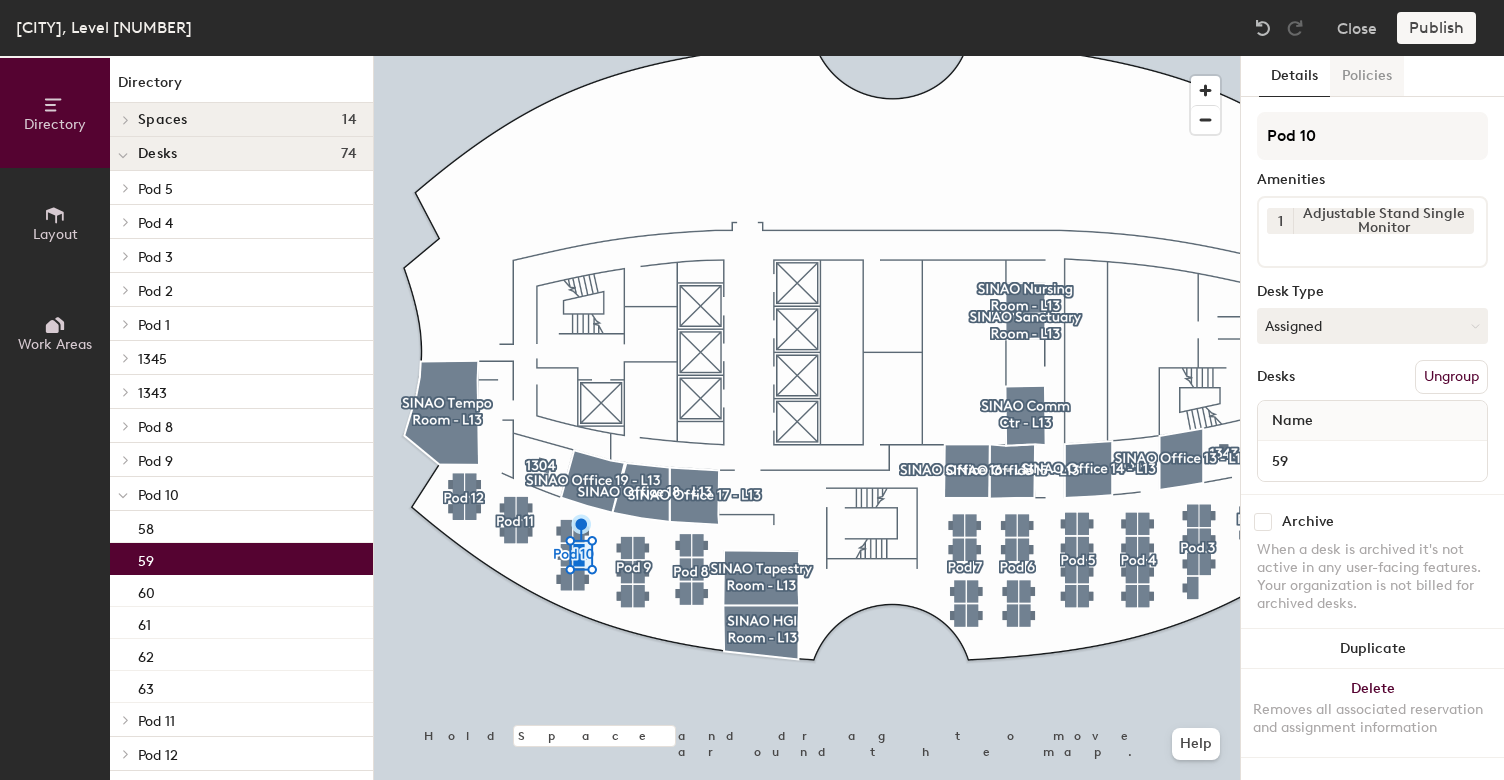 click on "Policies" at bounding box center [1367, 76] 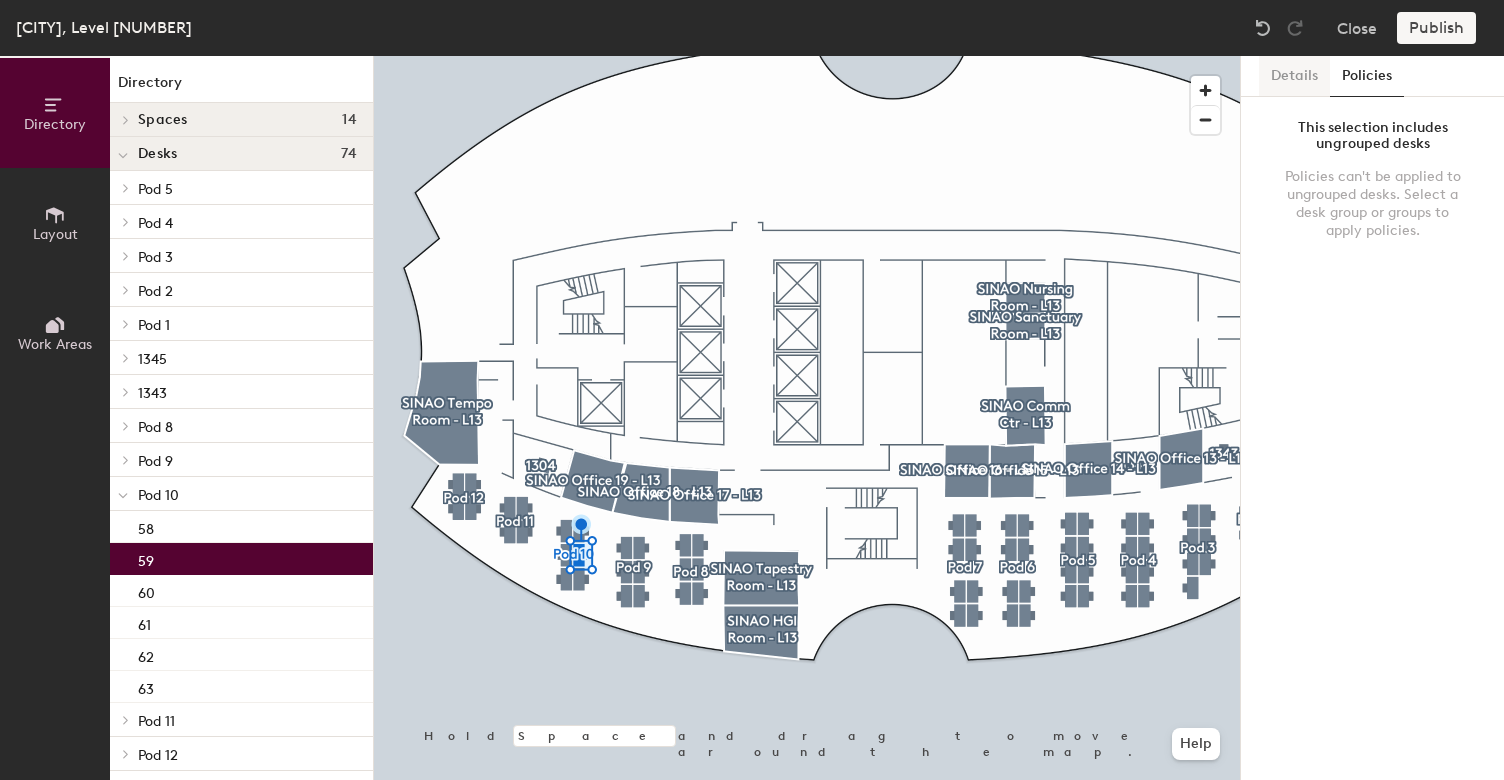 click on "Details" at bounding box center (1294, 76) 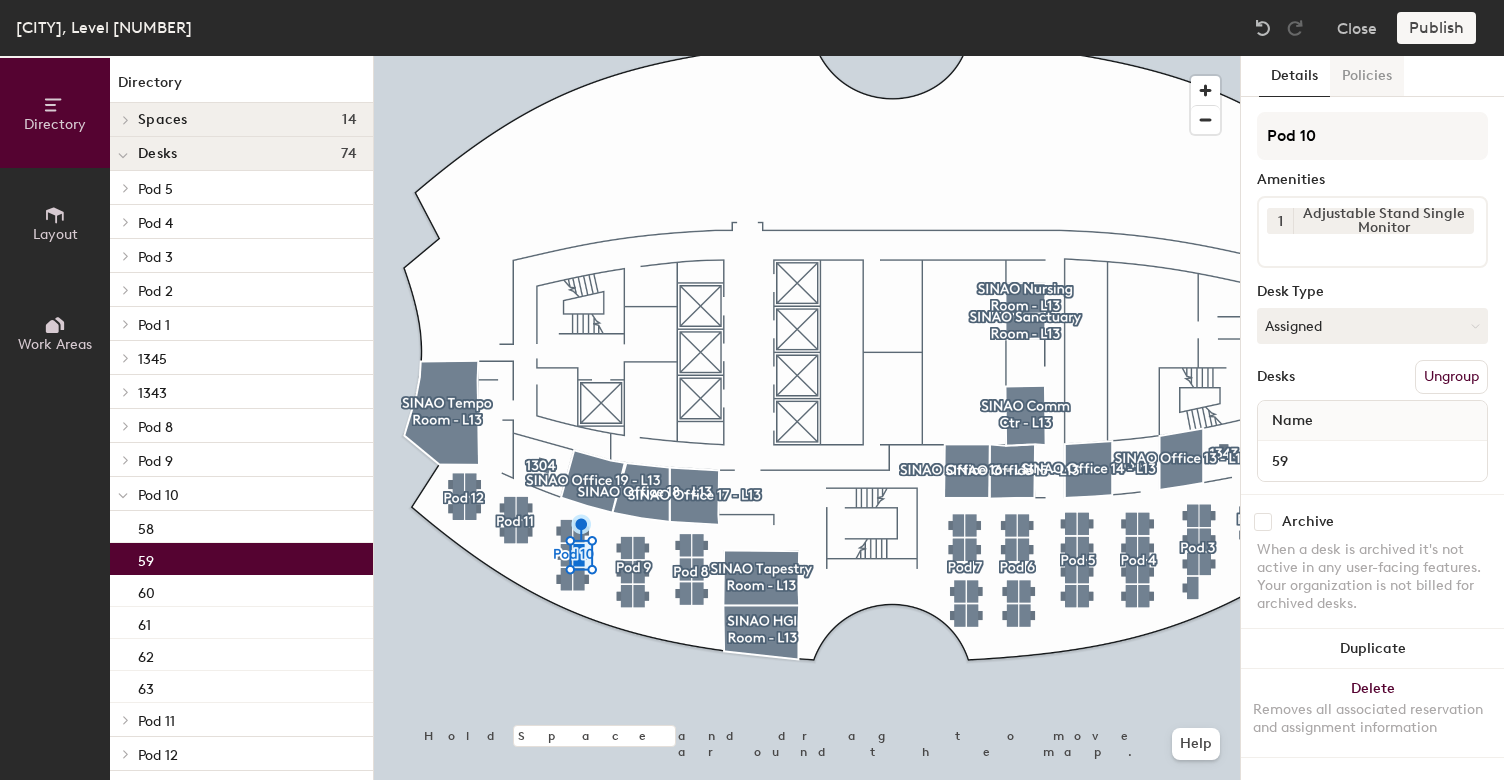 click on "Policies" at bounding box center (1367, 76) 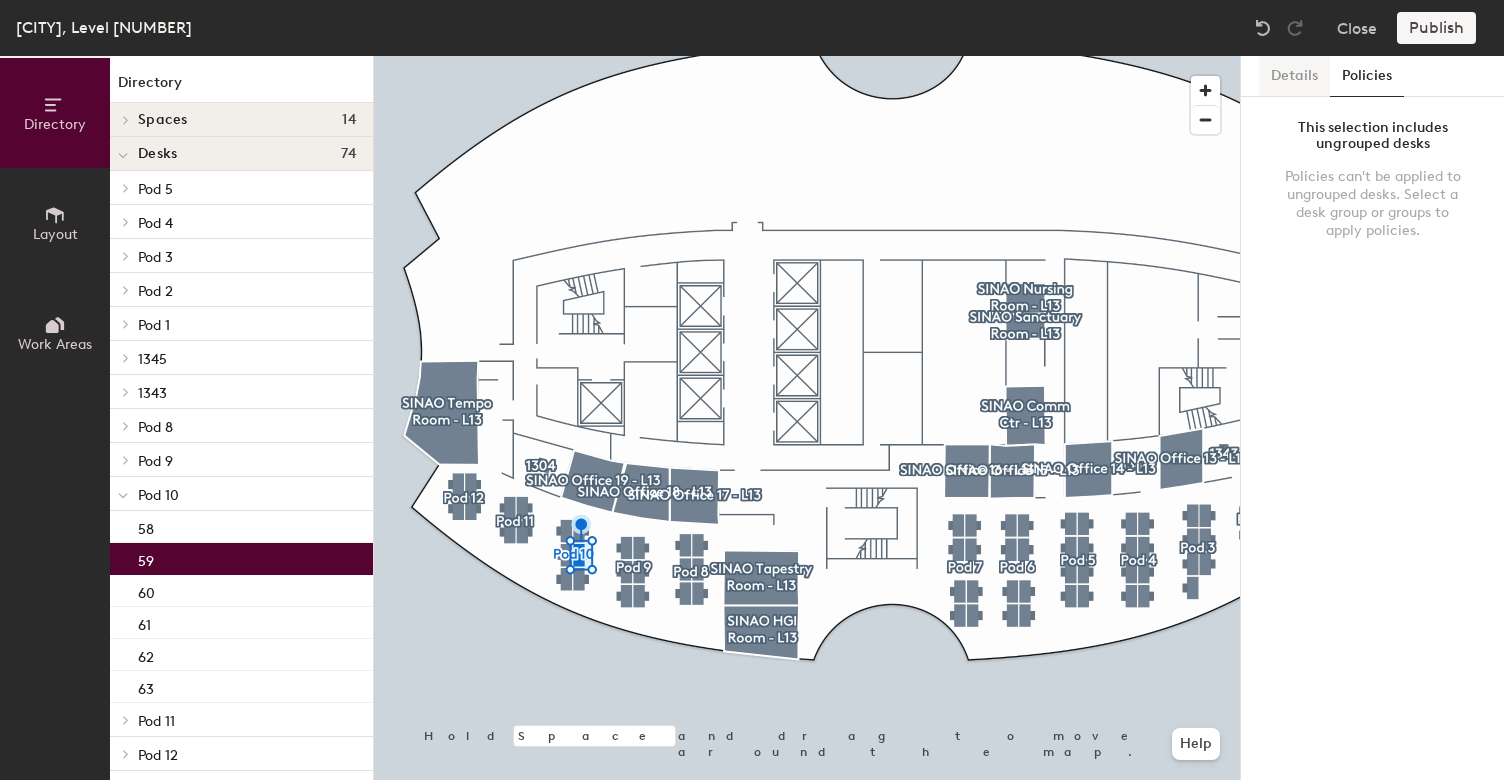 click on "Details" at bounding box center [1294, 76] 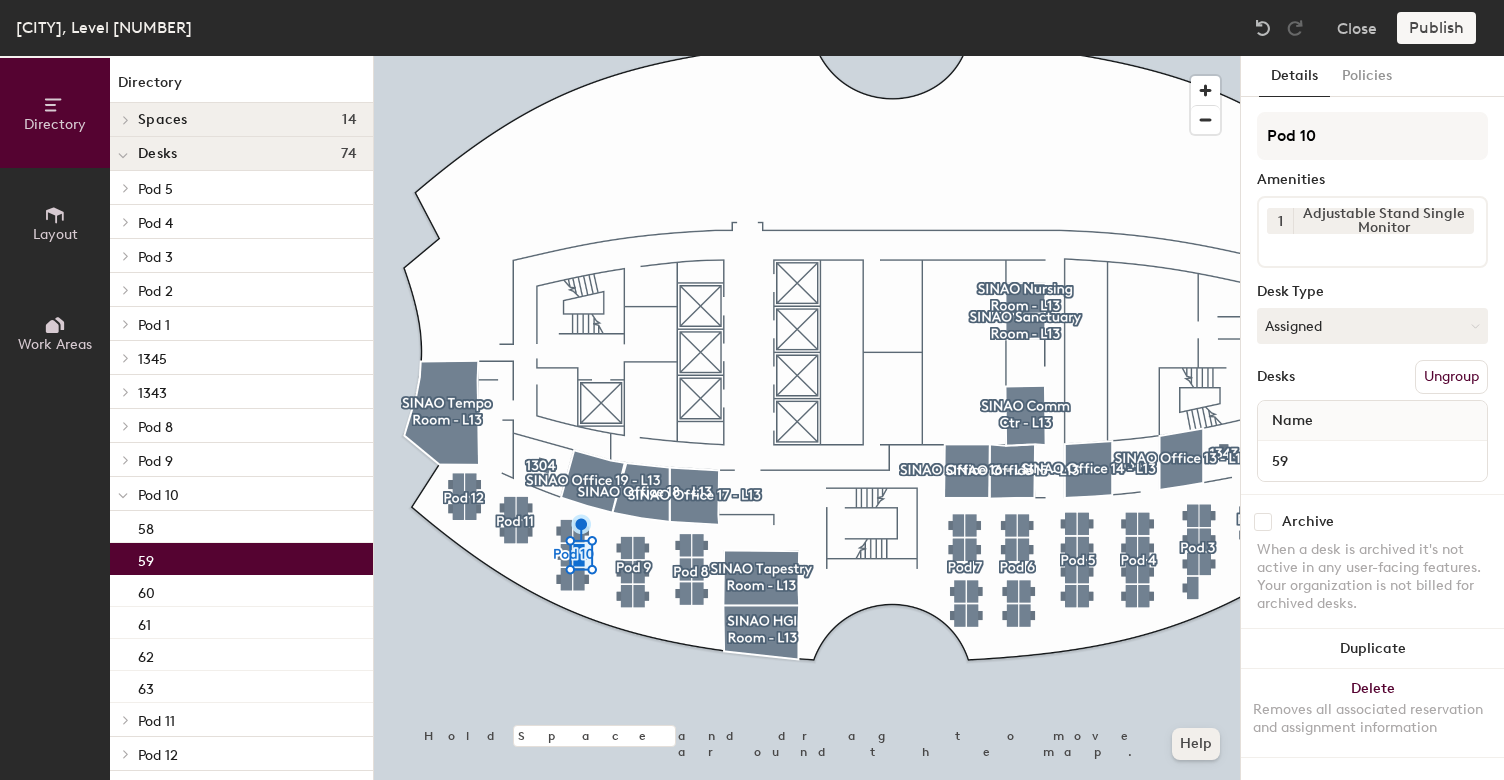 click on "Help" at bounding box center (1196, 744) 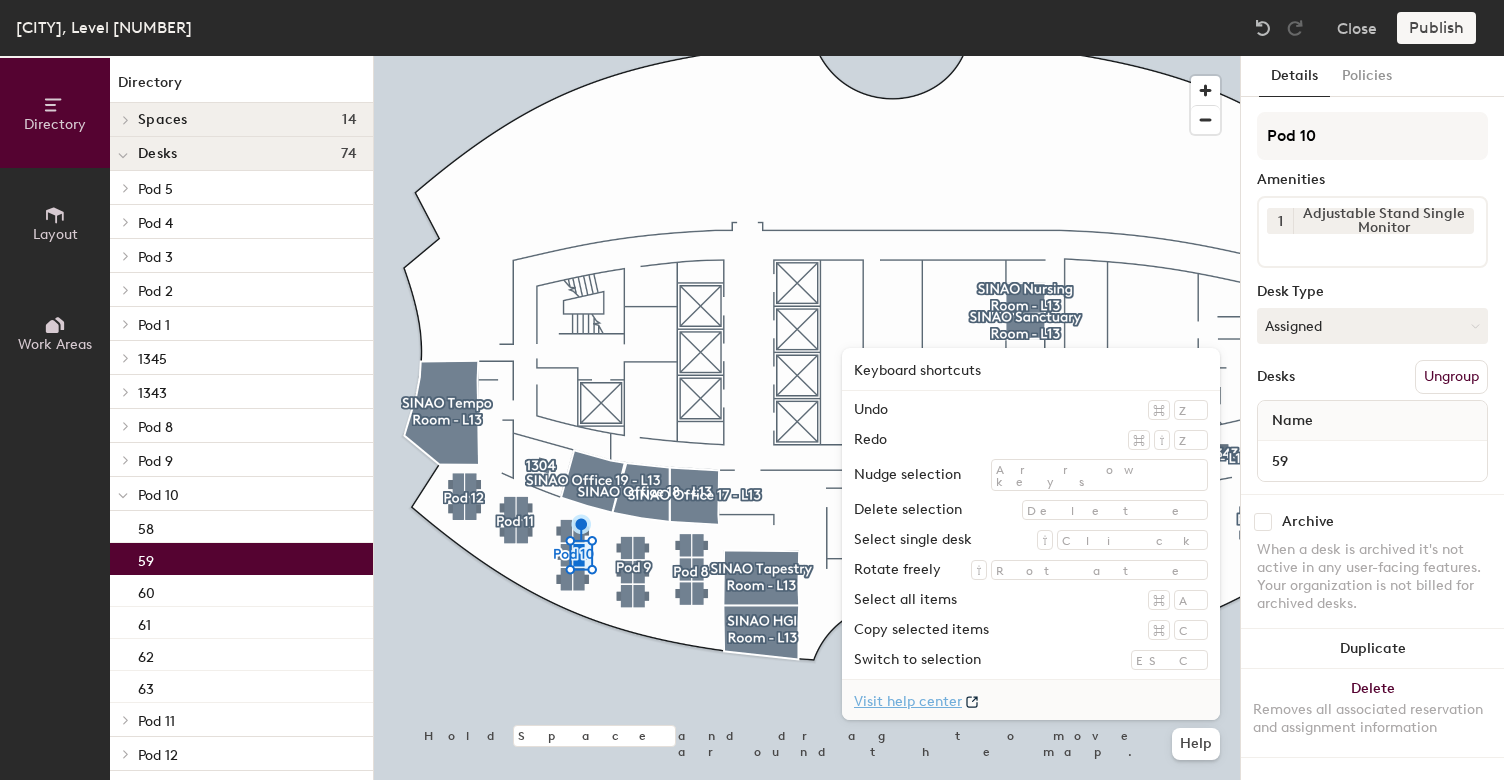 click on "Visit help center" at bounding box center (1031, 700) 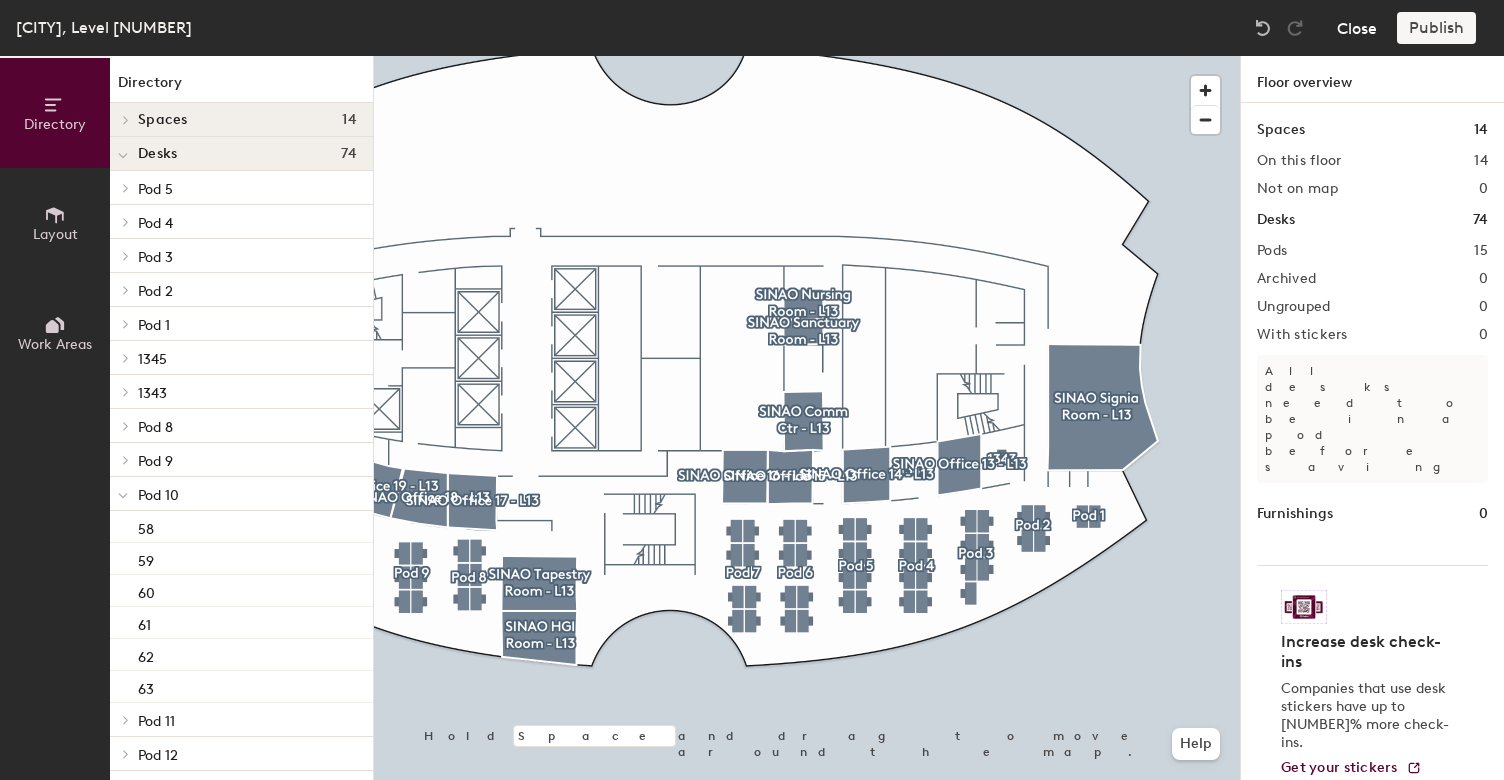 click on "Close" at bounding box center [1357, 28] 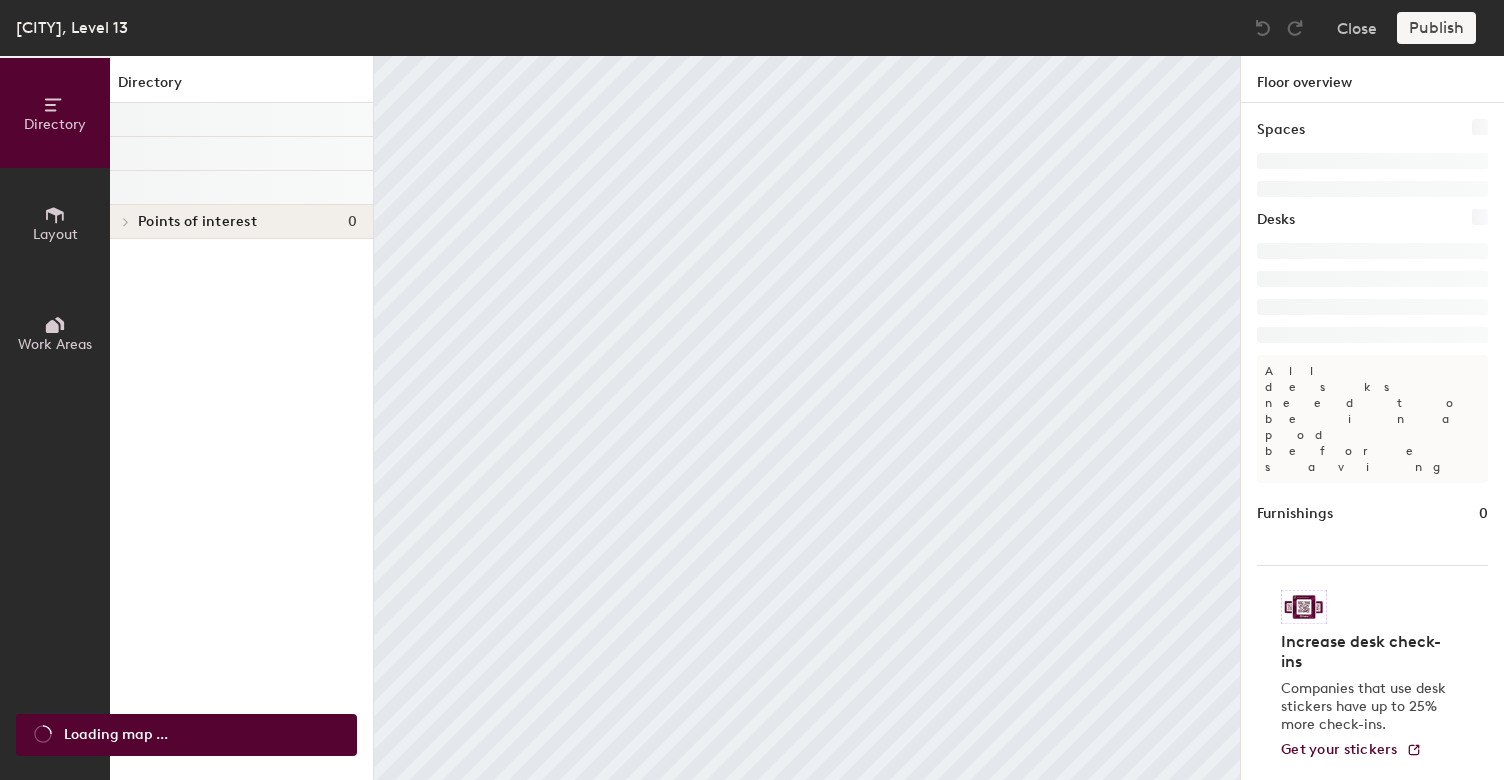 scroll, scrollTop: 0, scrollLeft: 0, axis: both 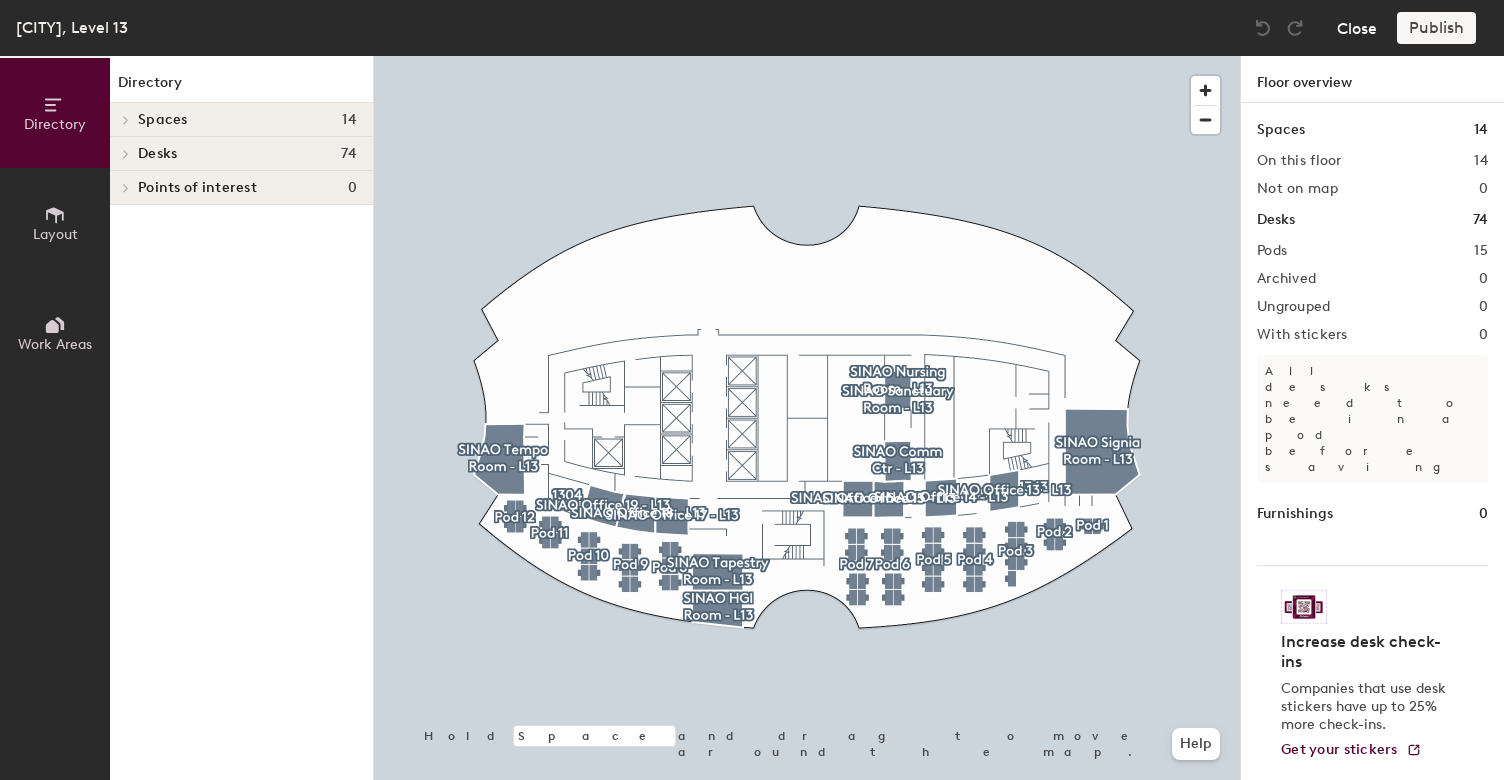 click on "Close" at bounding box center [1357, 28] 